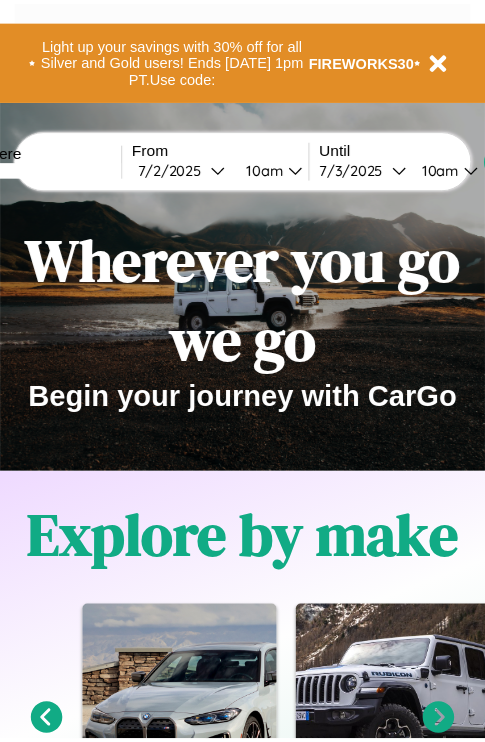scroll, scrollTop: 0, scrollLeft: 0, axis: both 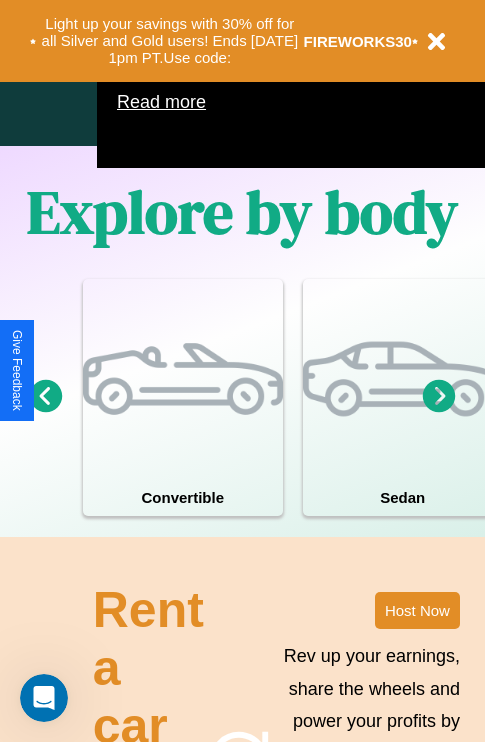click 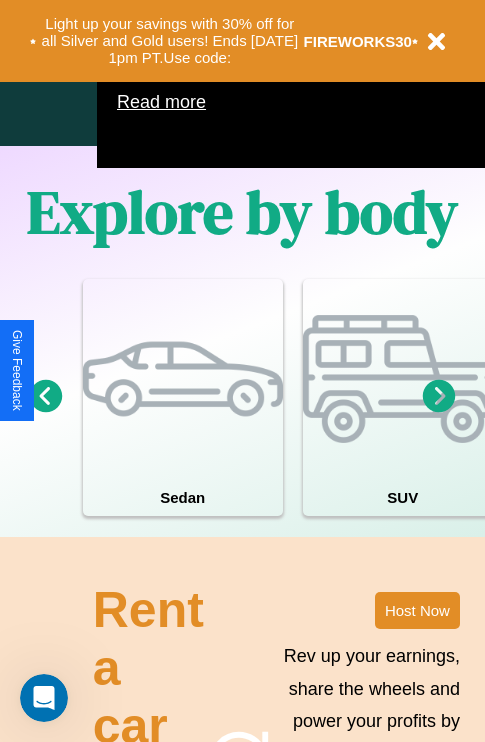 click 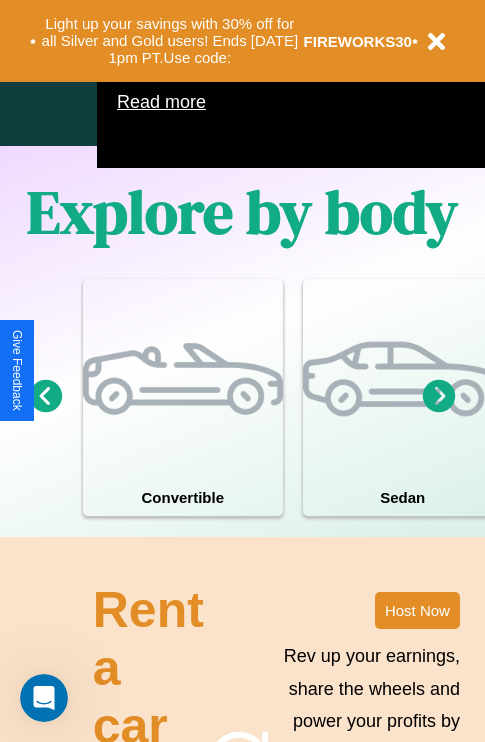 click 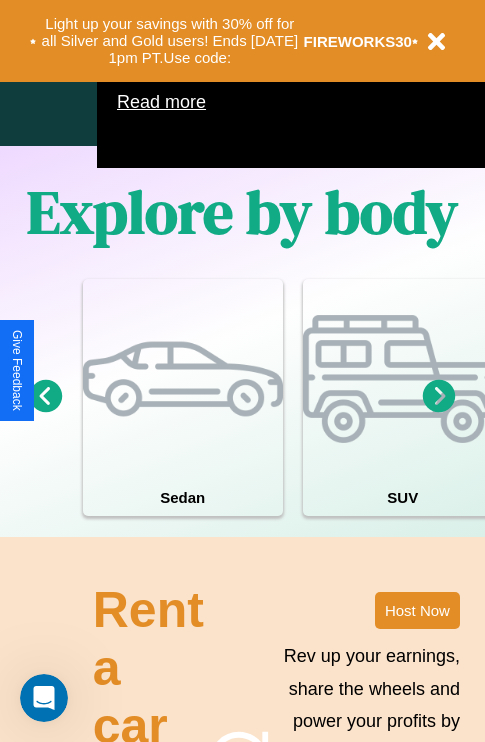 click 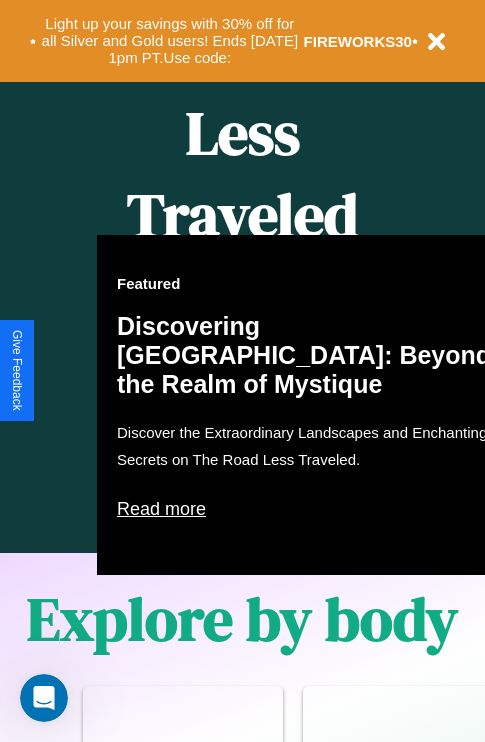 scroll, scrollTop: 0, scrollLeft: 0, axis: both 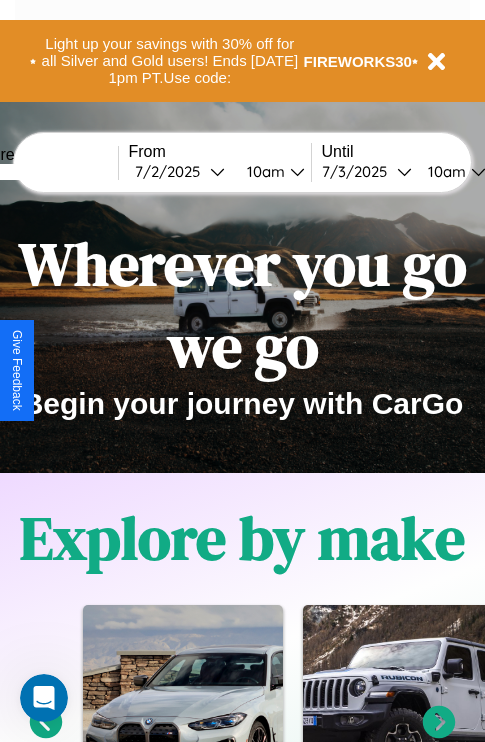click at bounding box center [43, 172] 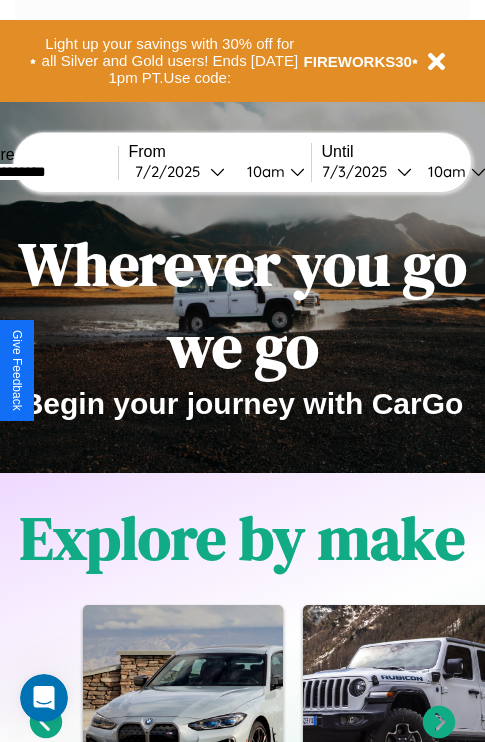 type on "**********" 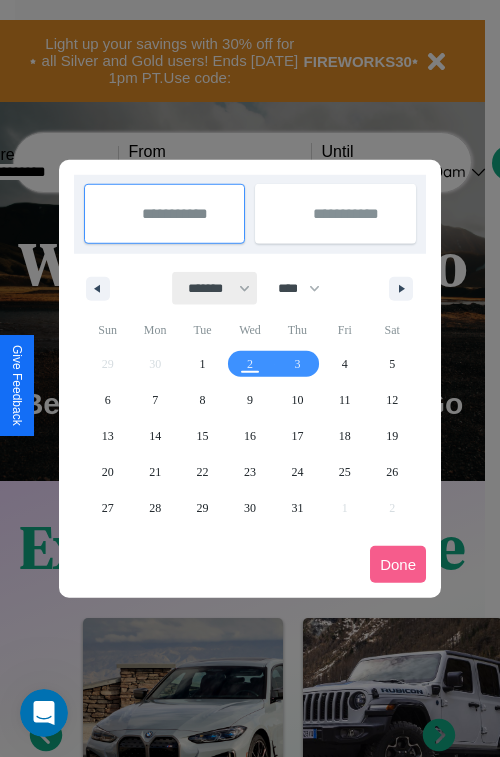 click on "******* ******** ***** ***** *** **** **** ****** ********* ******* ******** ********" at bounding box center [215, 288] 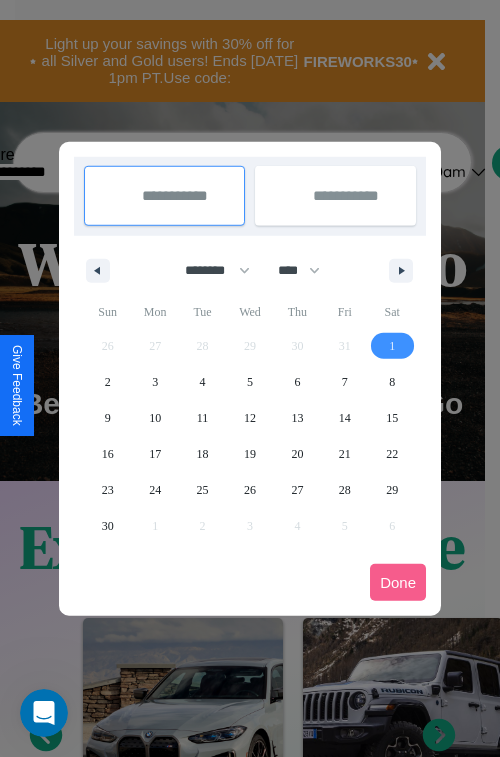 click on "1" at bounding box center (392, 346) 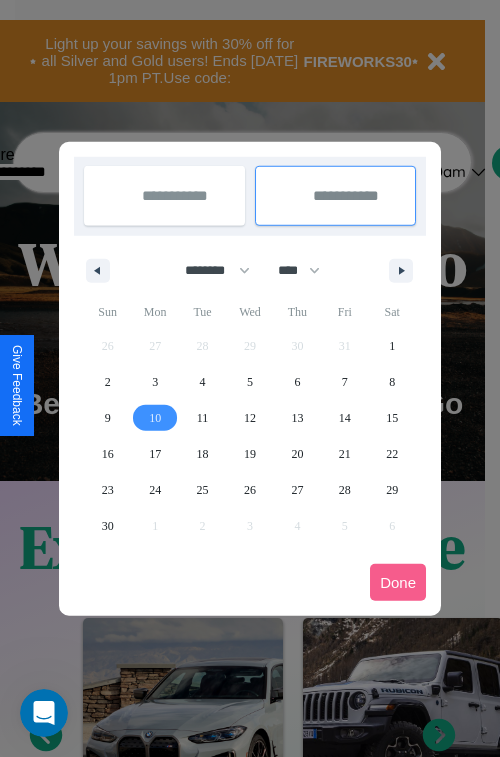 click on "10" at bounding box center [155, 418] 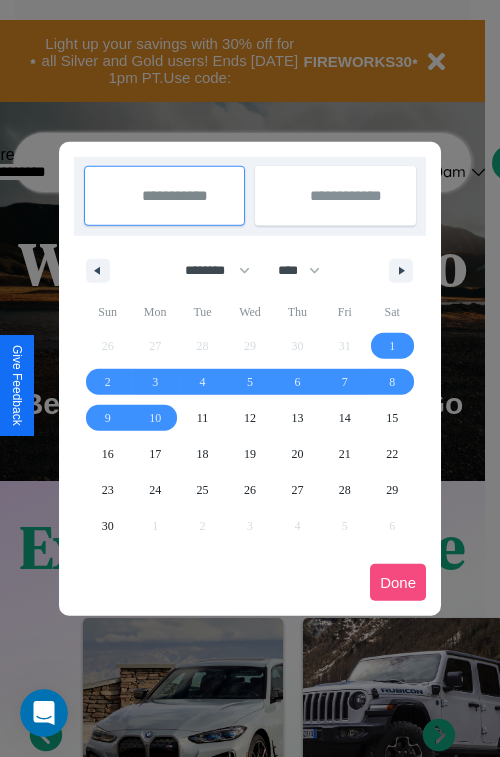 click on "Done" at bounding box center [398, 582] 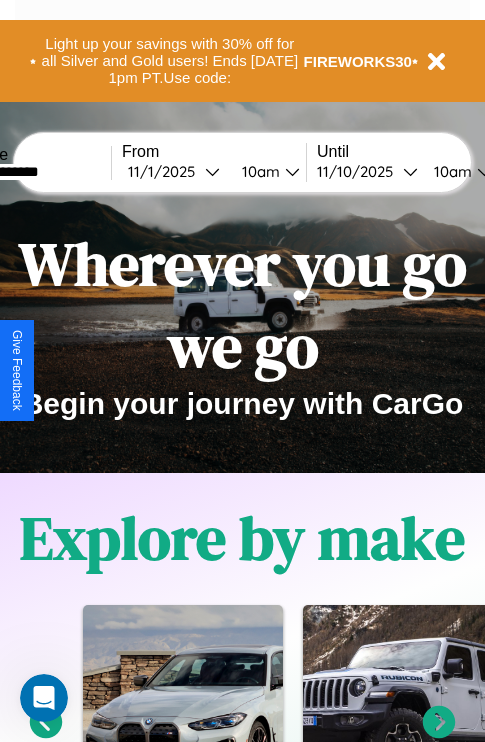 scroll, scrollTop: 0, scrollLeft: 73, axis: horizontal 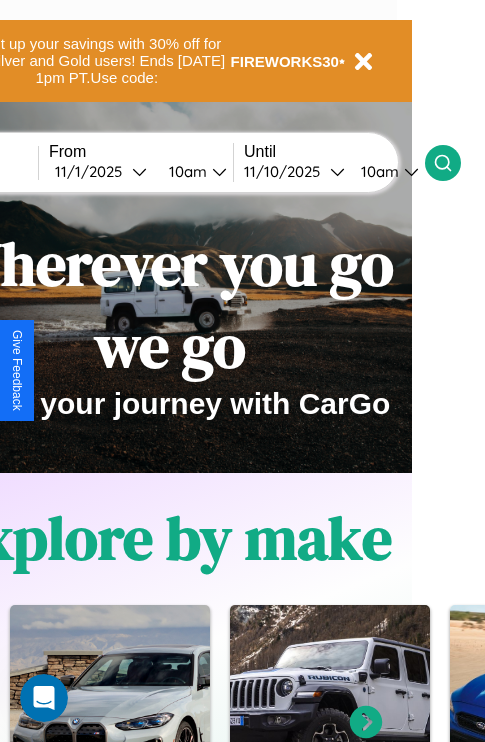 click 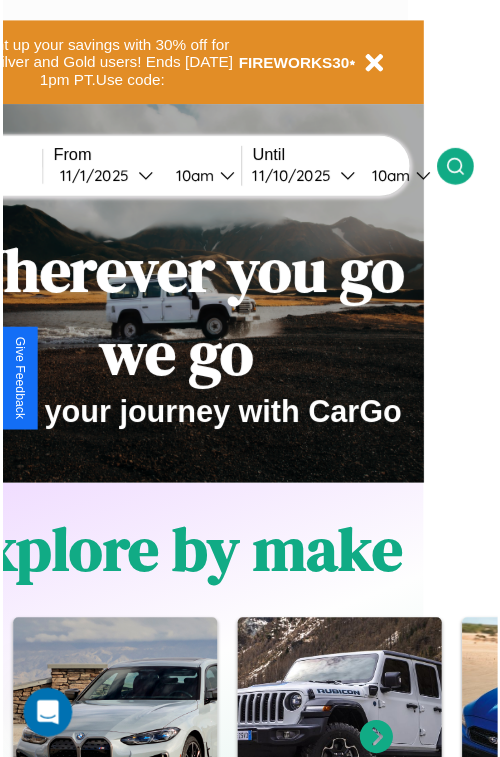 scroll, scrollTop: 0, scrollLeft: 0, axis: both 